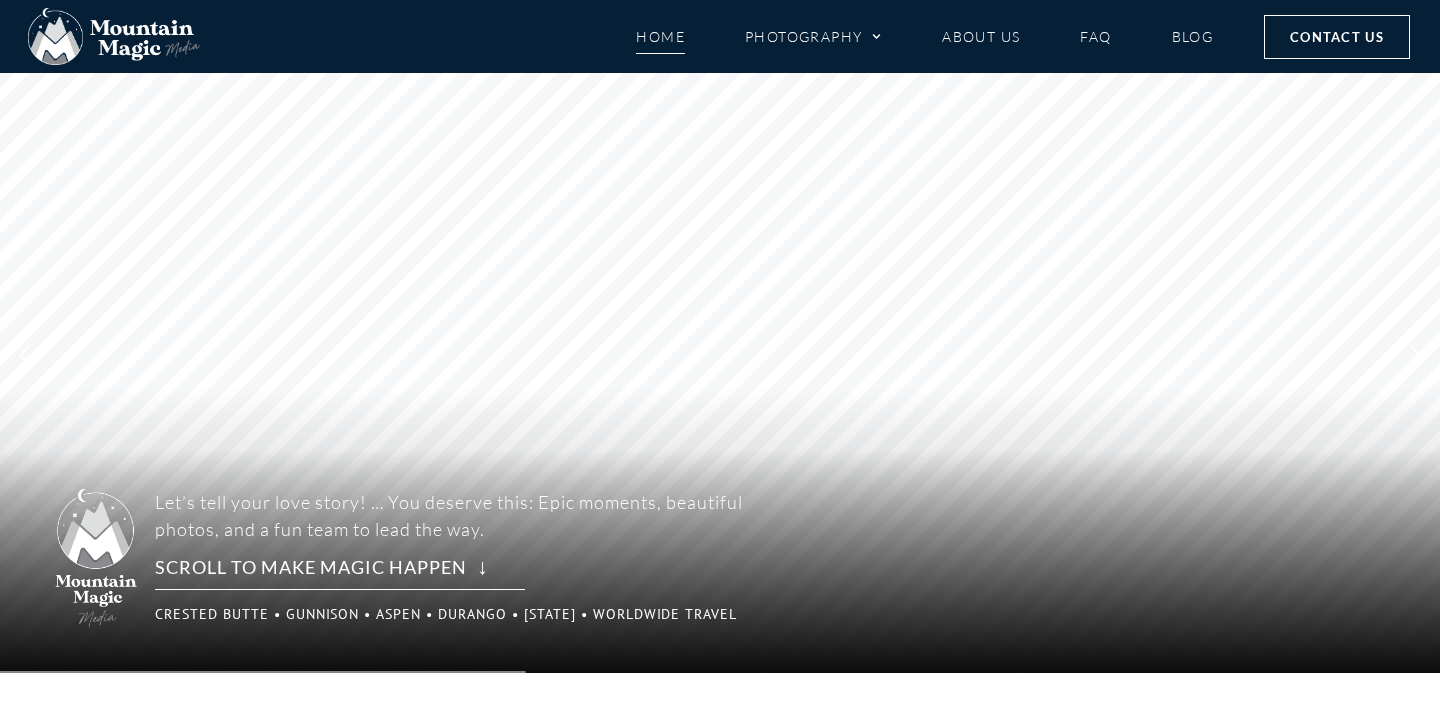 scroll, scrollTop: 0, scrollLeft: 0, axis: both 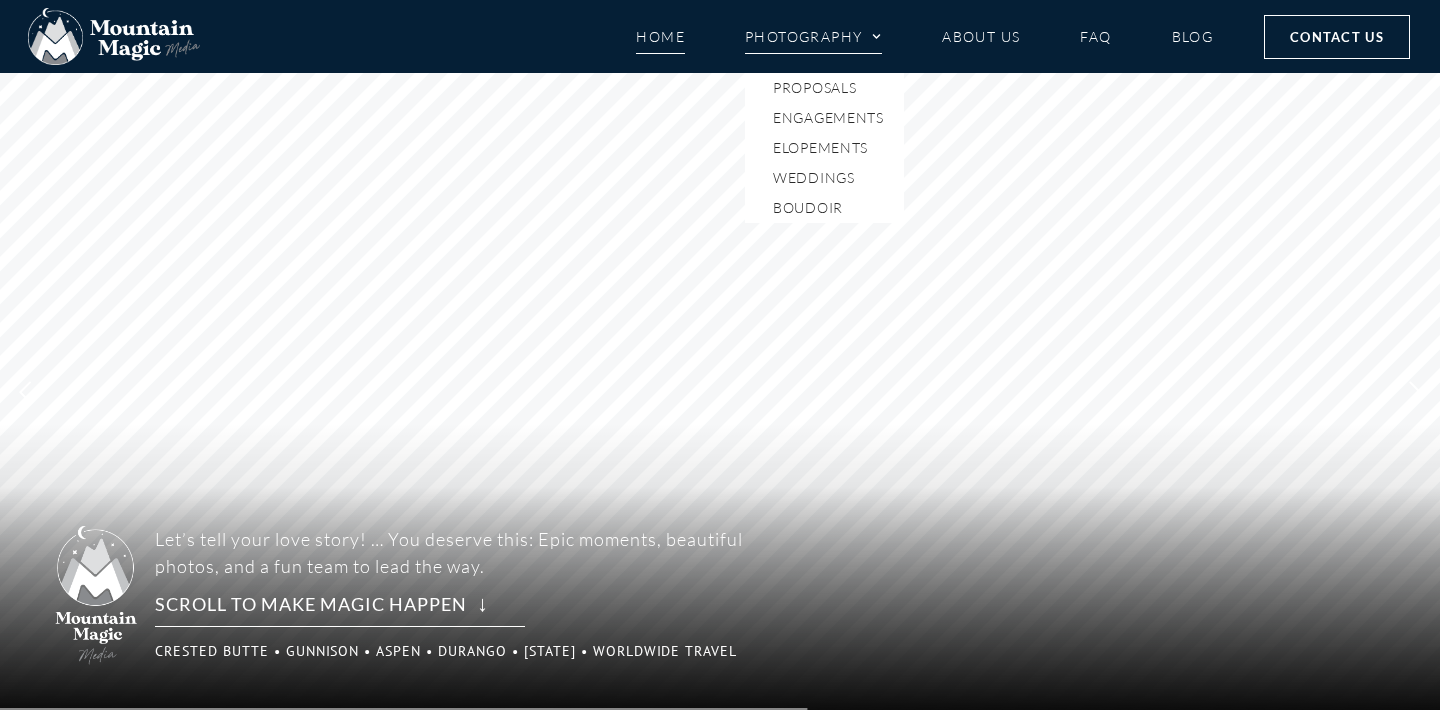 click on "Photography" 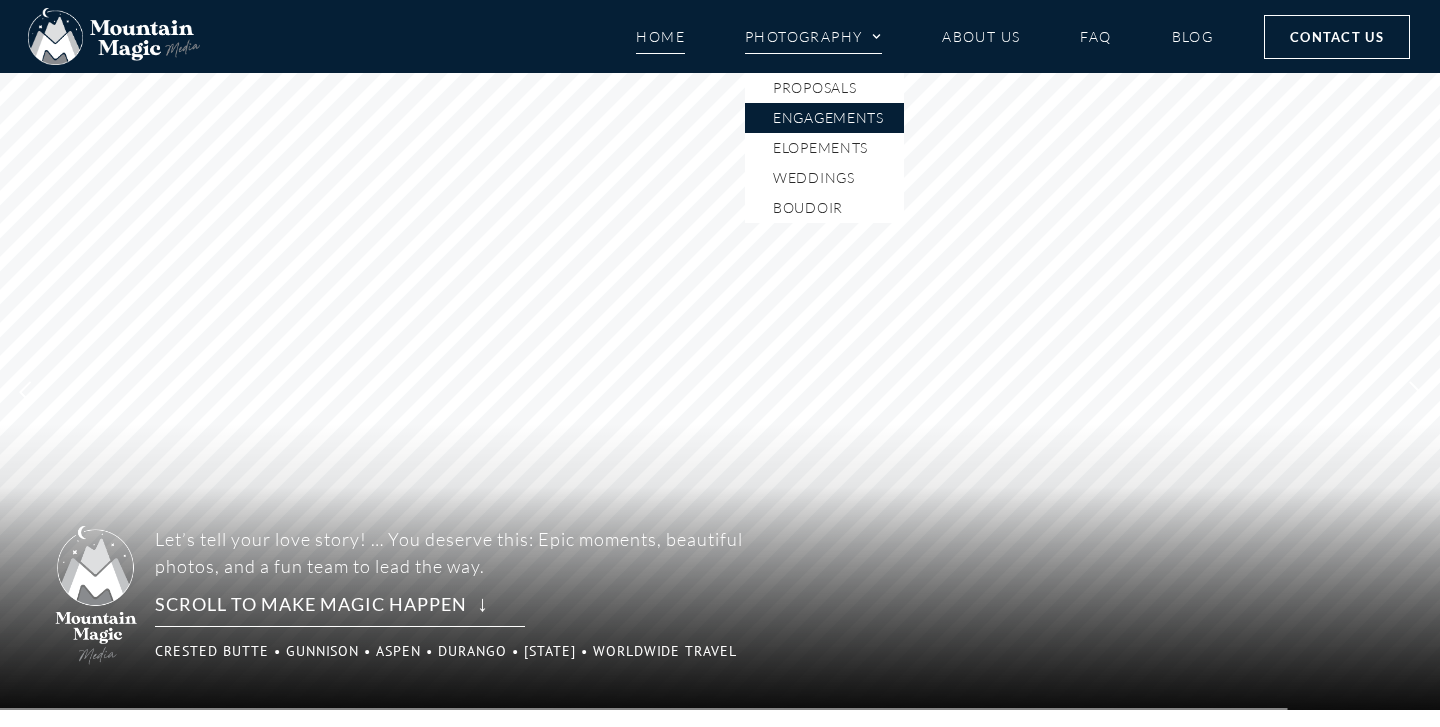 click on "Engagements" 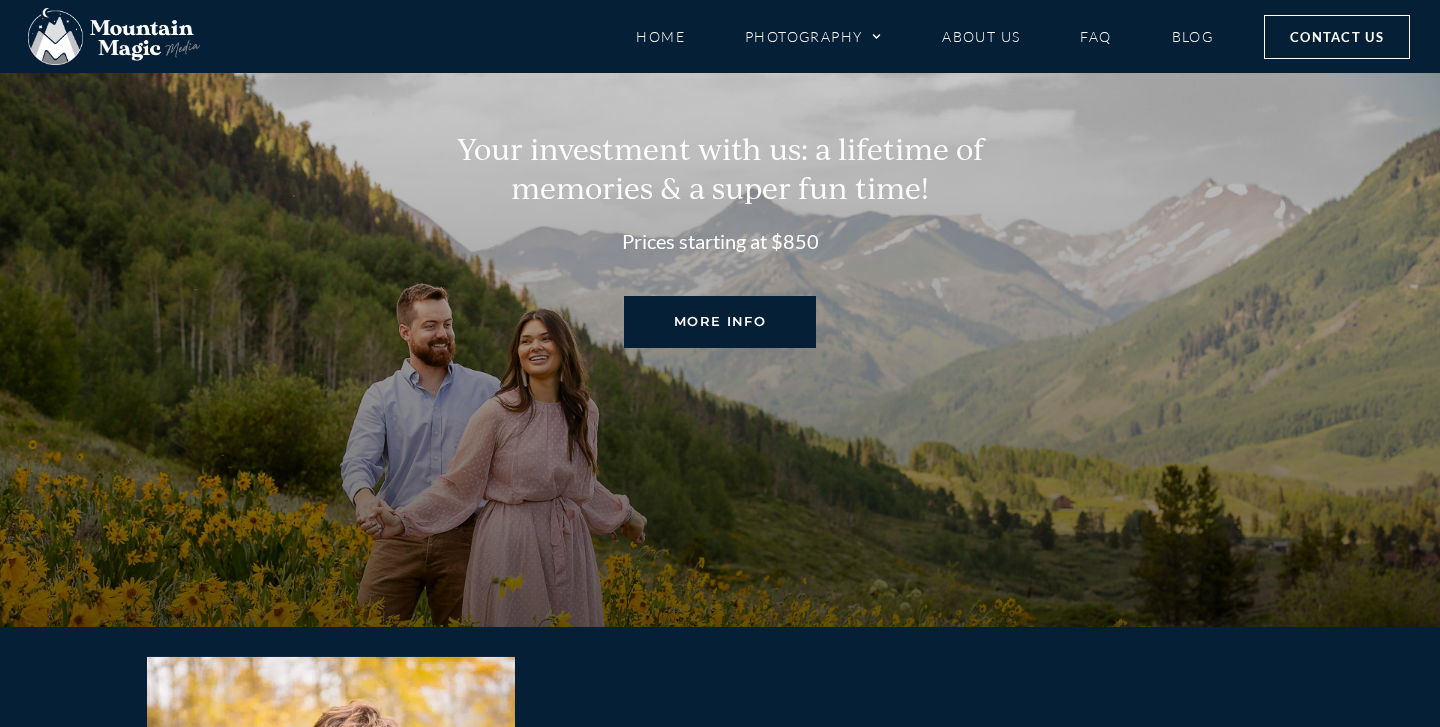 scroll, scrollTop: 8799, scrollLeft: 0, axis: vertical 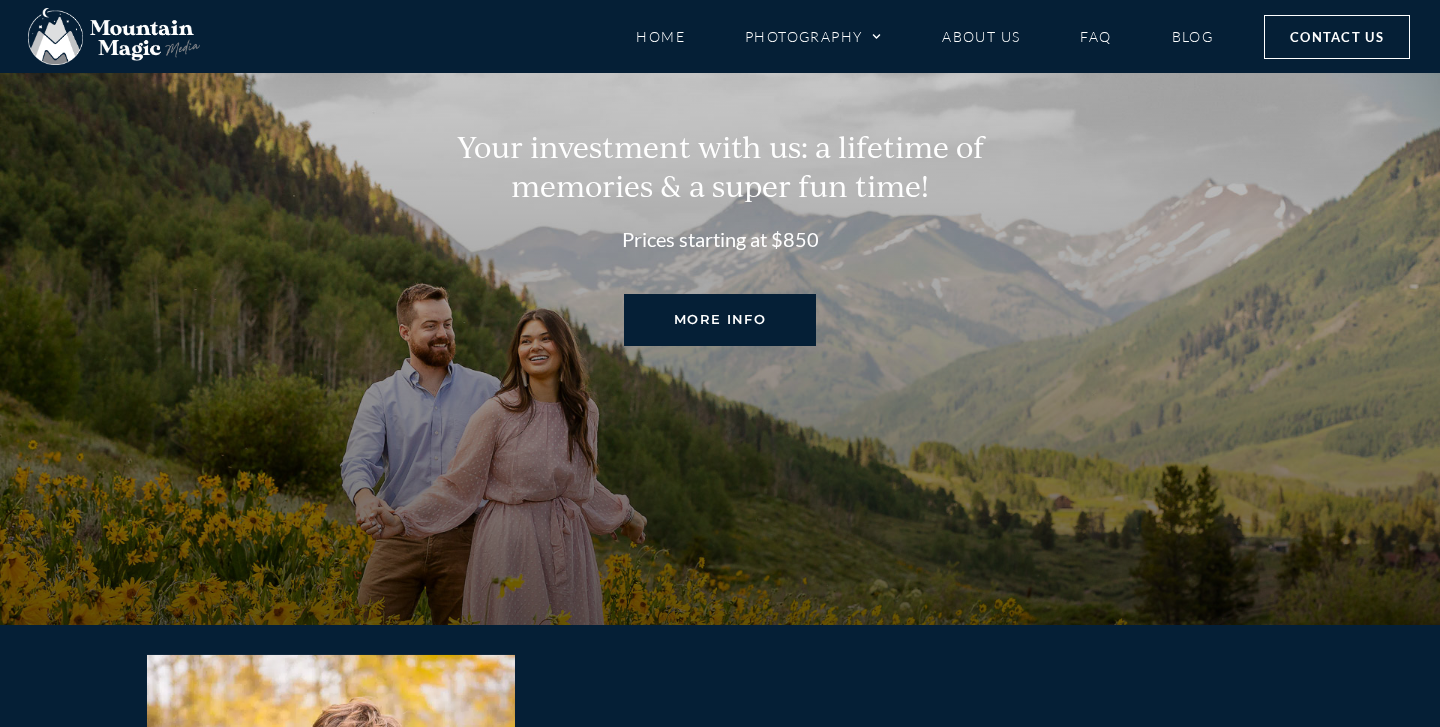 click on "MORE INFO" at bounding box center [720, 319] 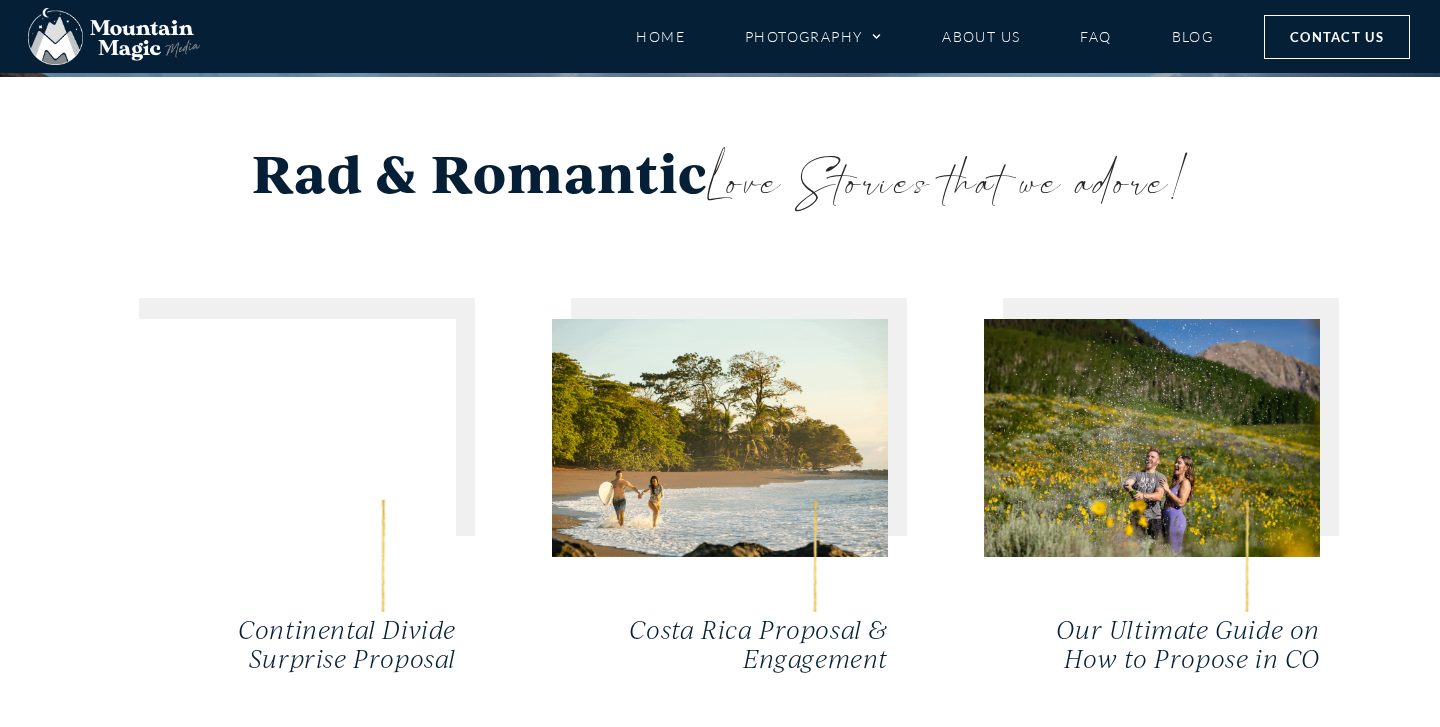 scroll, scrollTop: 8838, scrollLeft: 0, axis: vertical 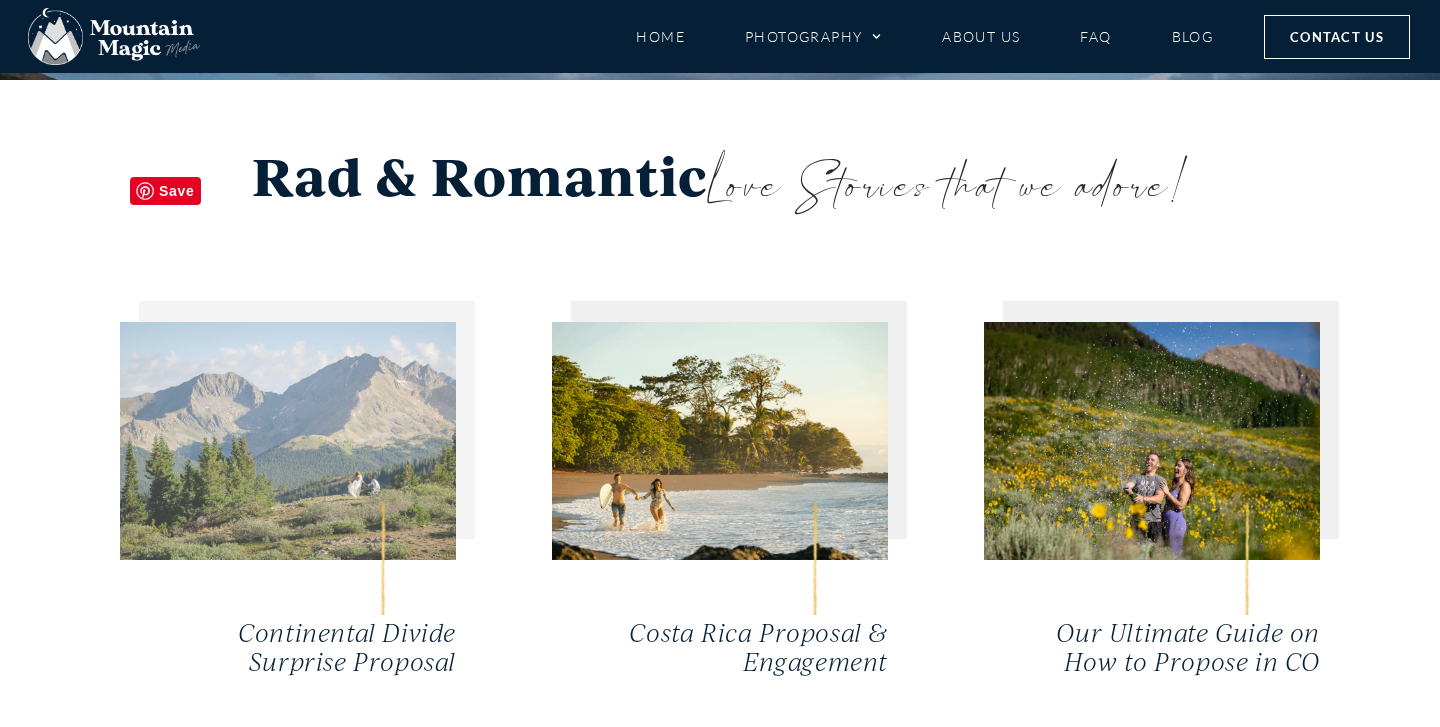 click at bounding box center (288, 441) 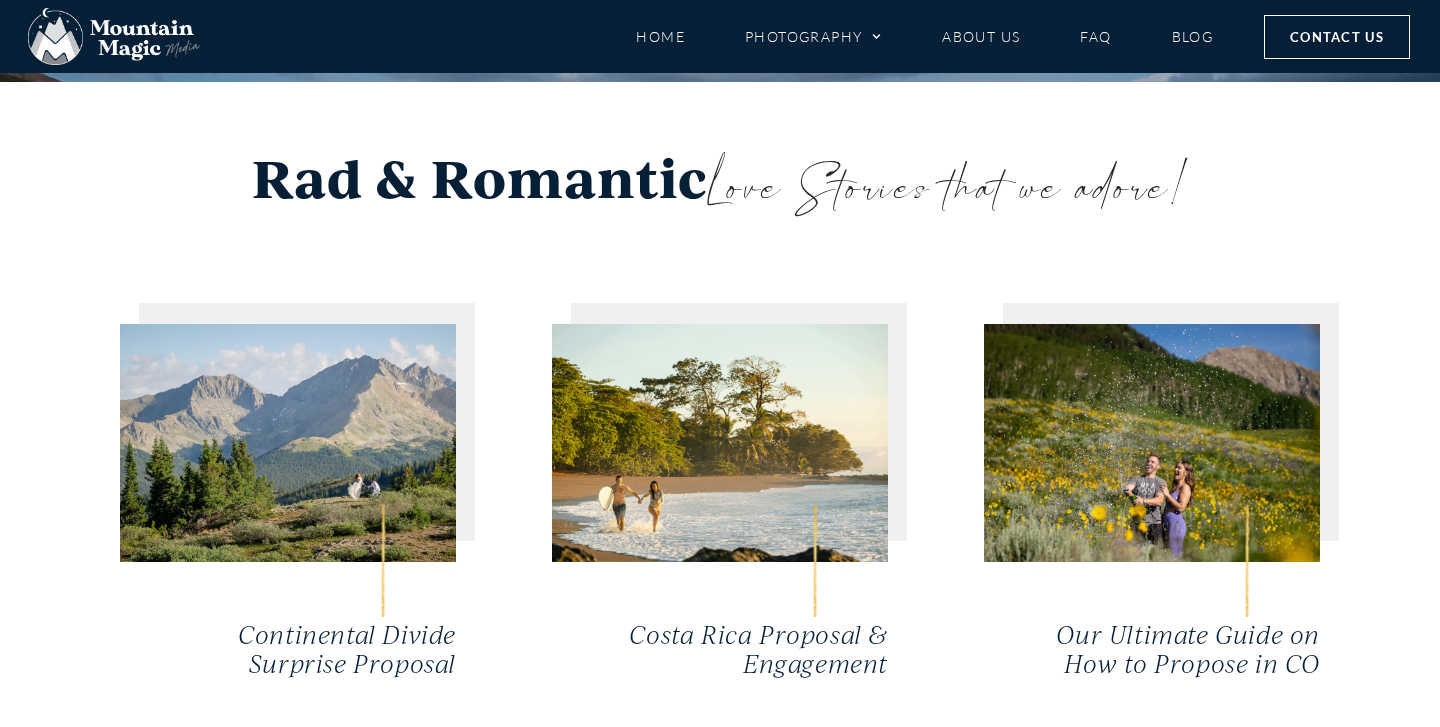 scroll, scrollTop: 8838, scrollLeft: 0, axis: vertical 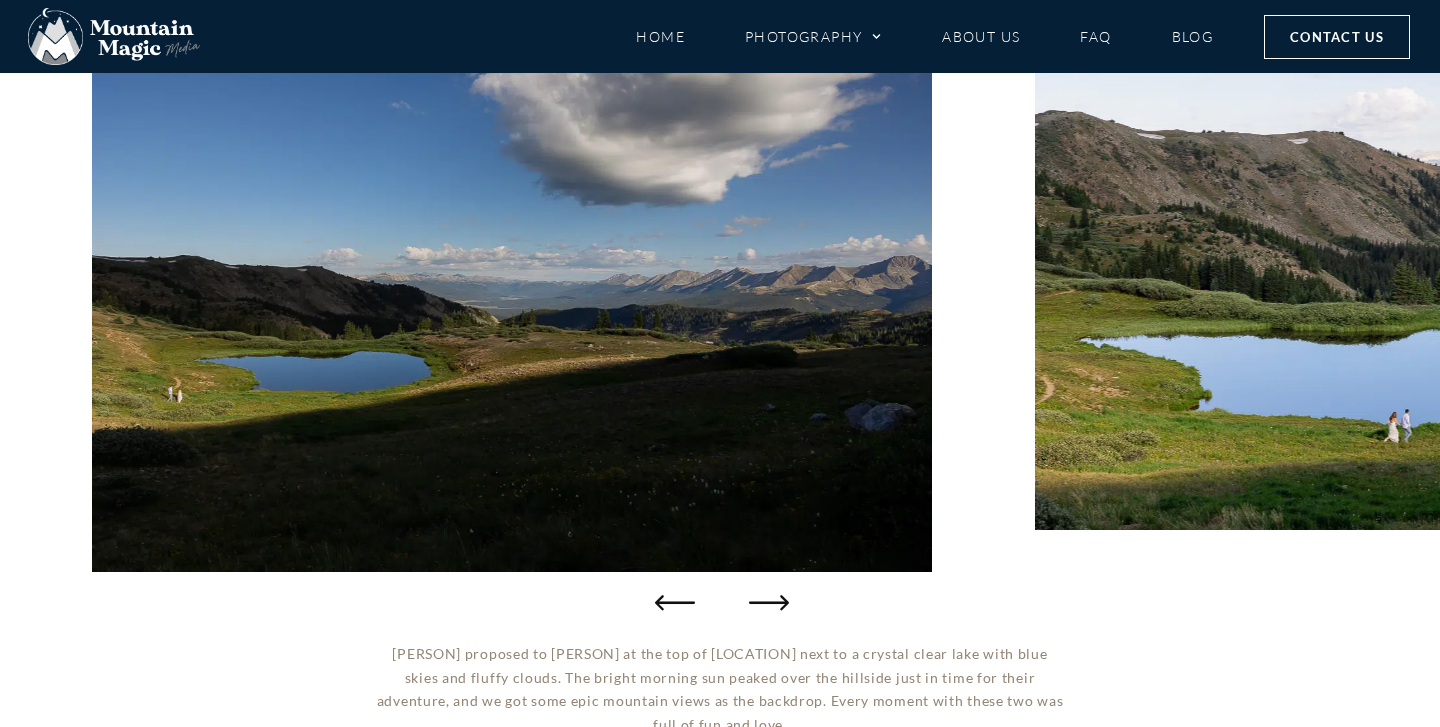 click 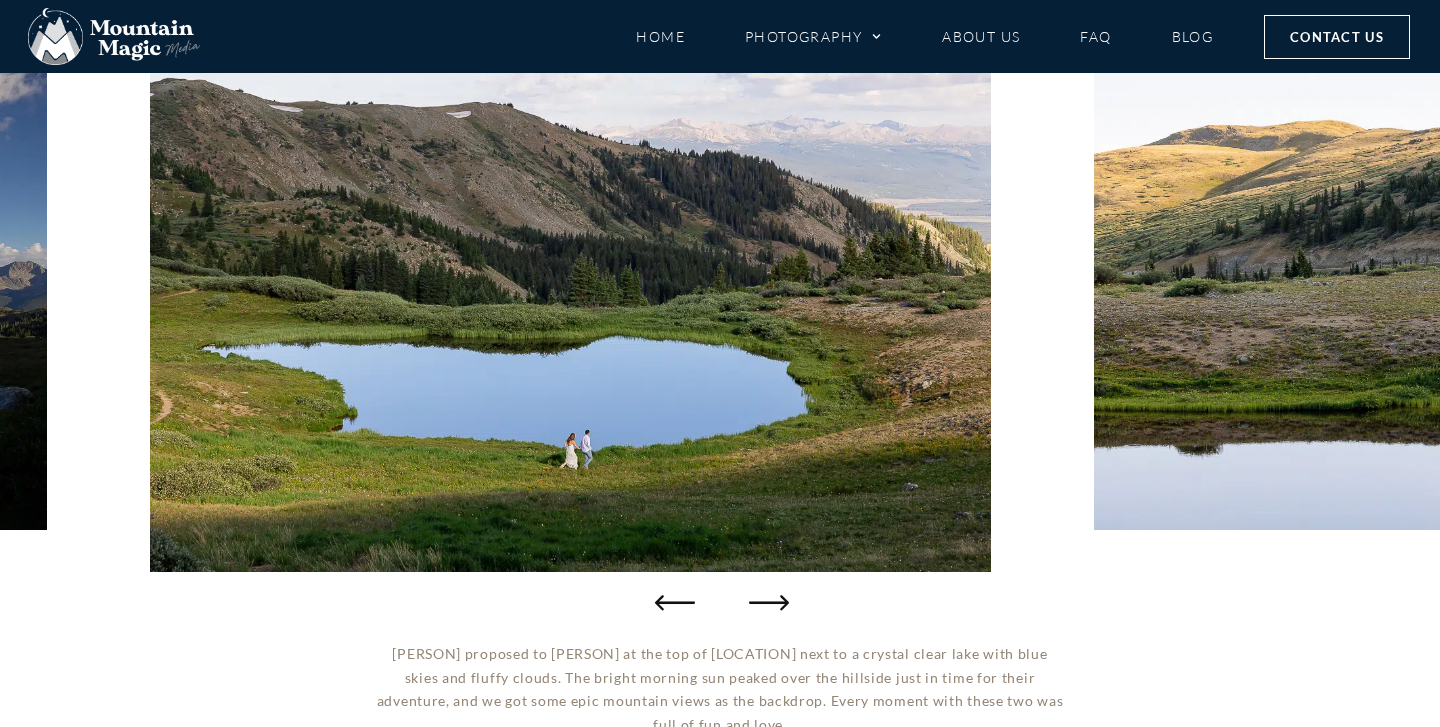 click 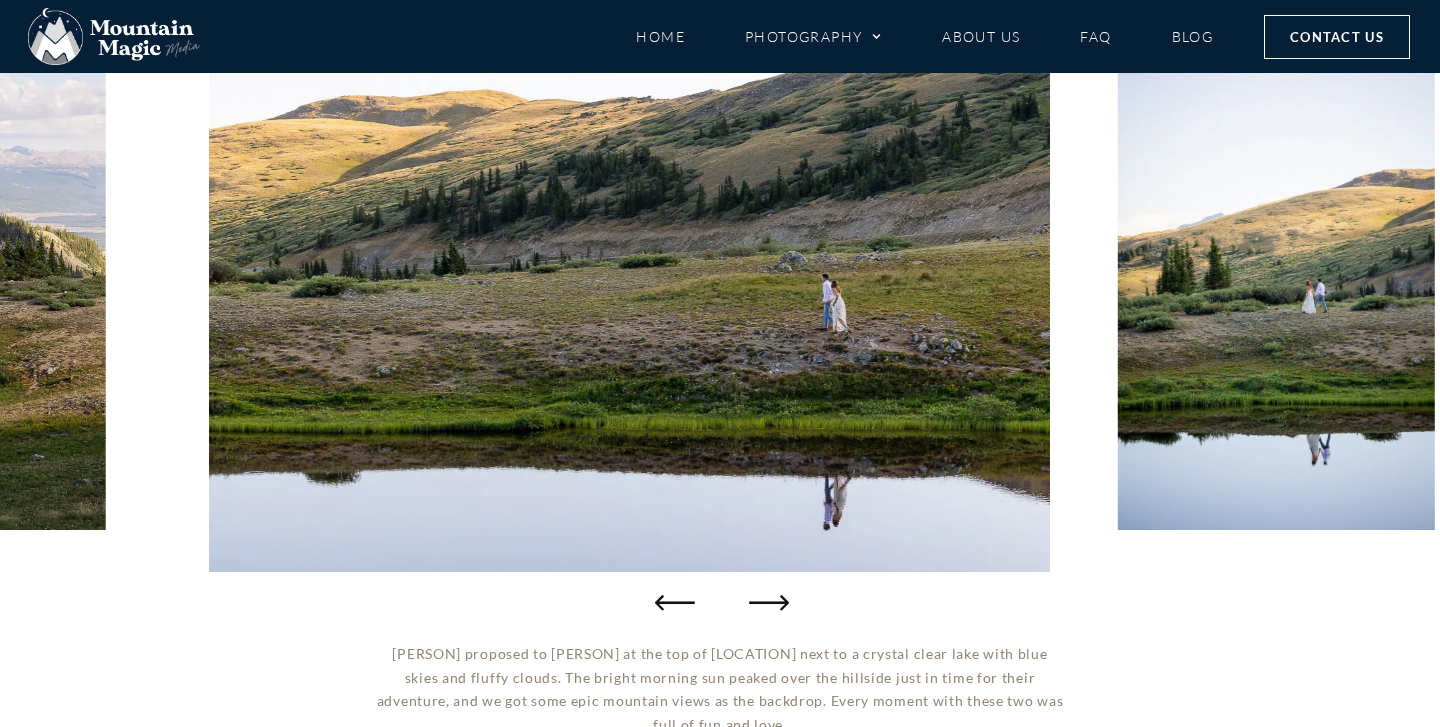 click 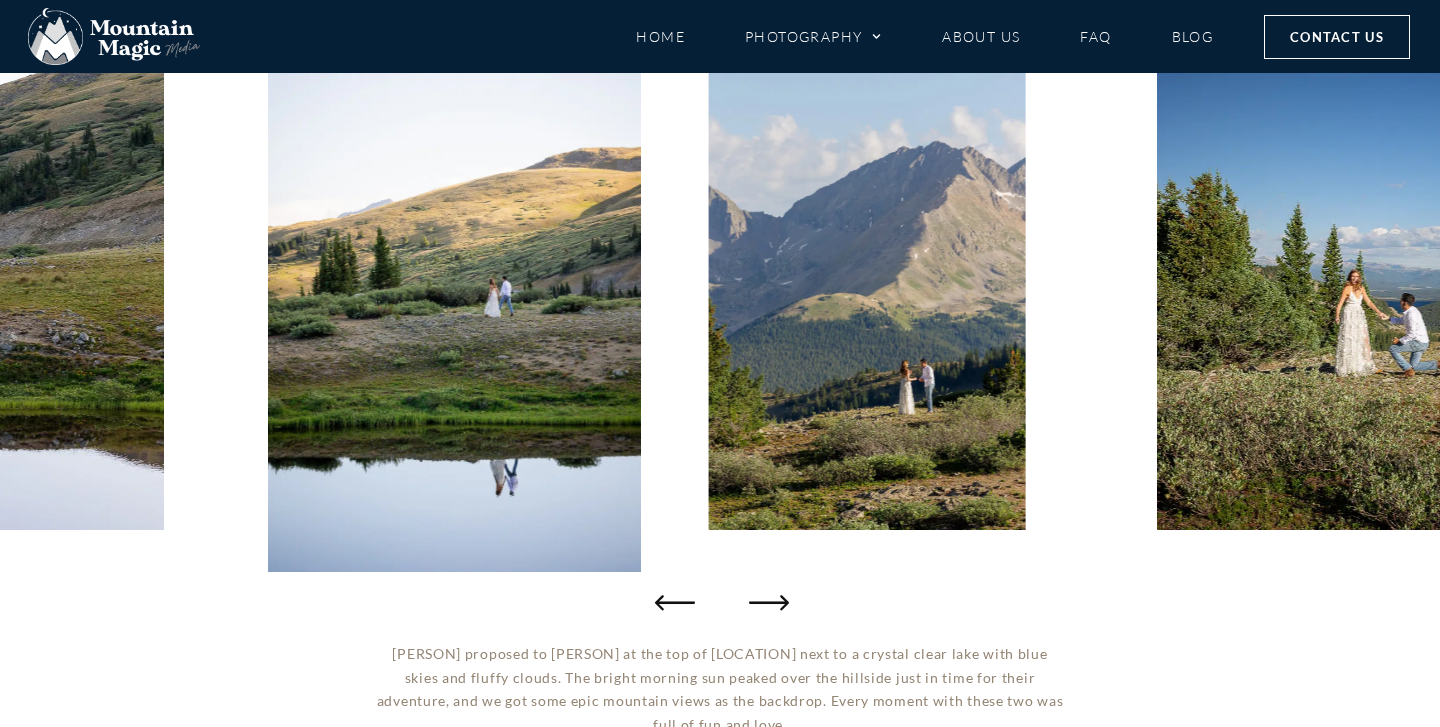 click 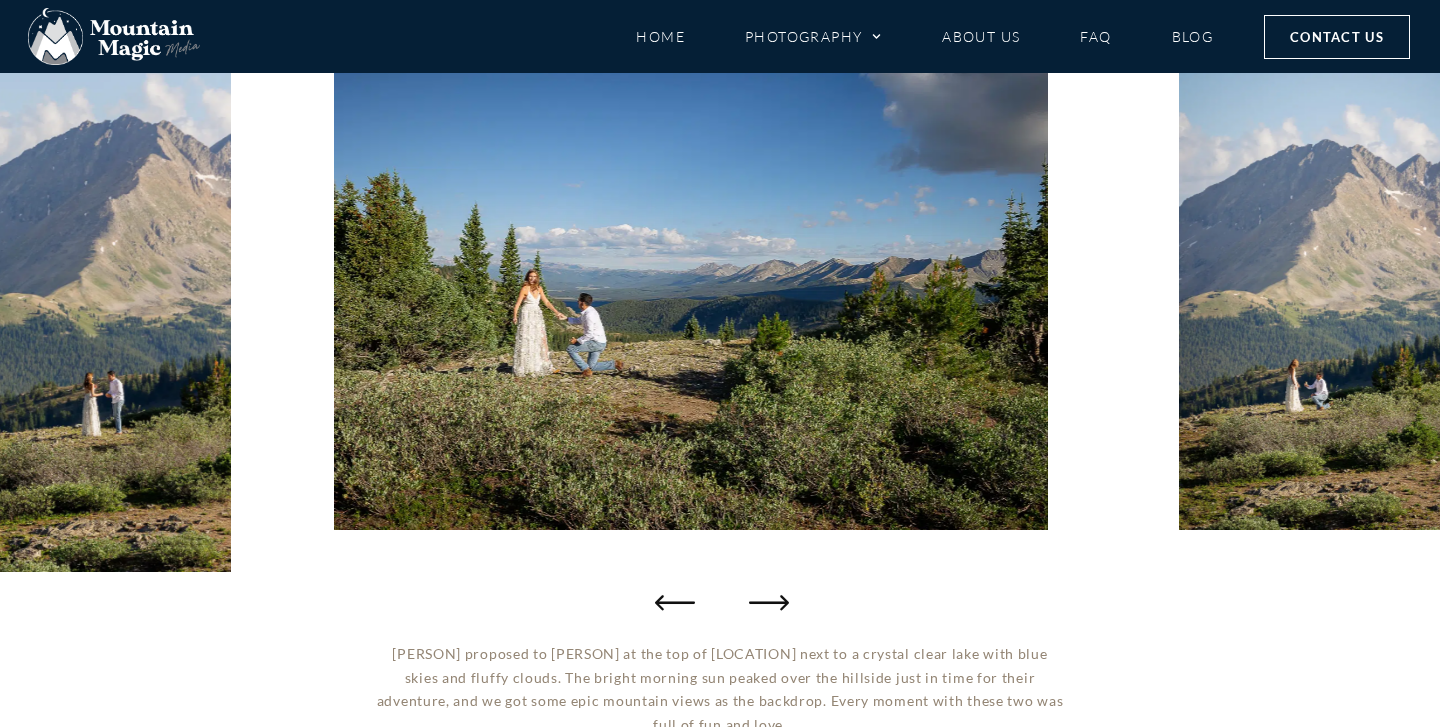 click 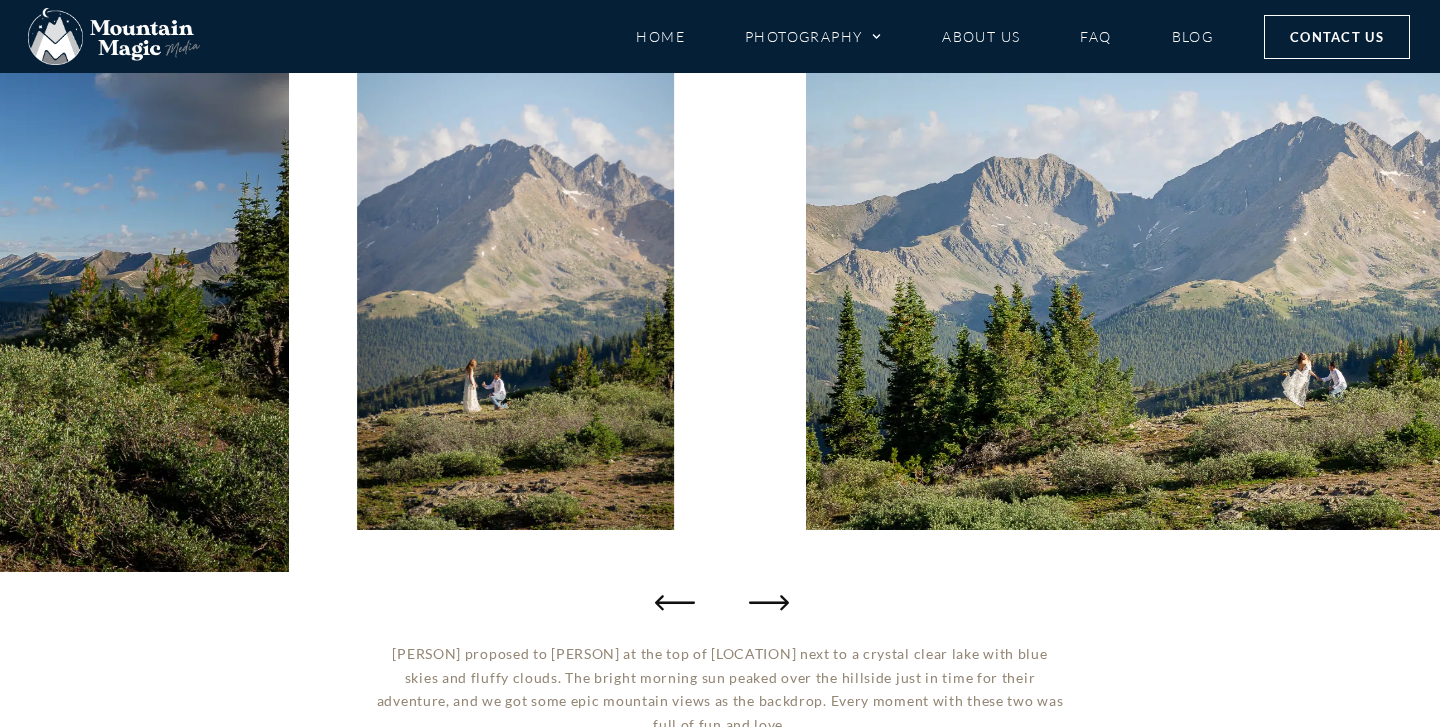 click 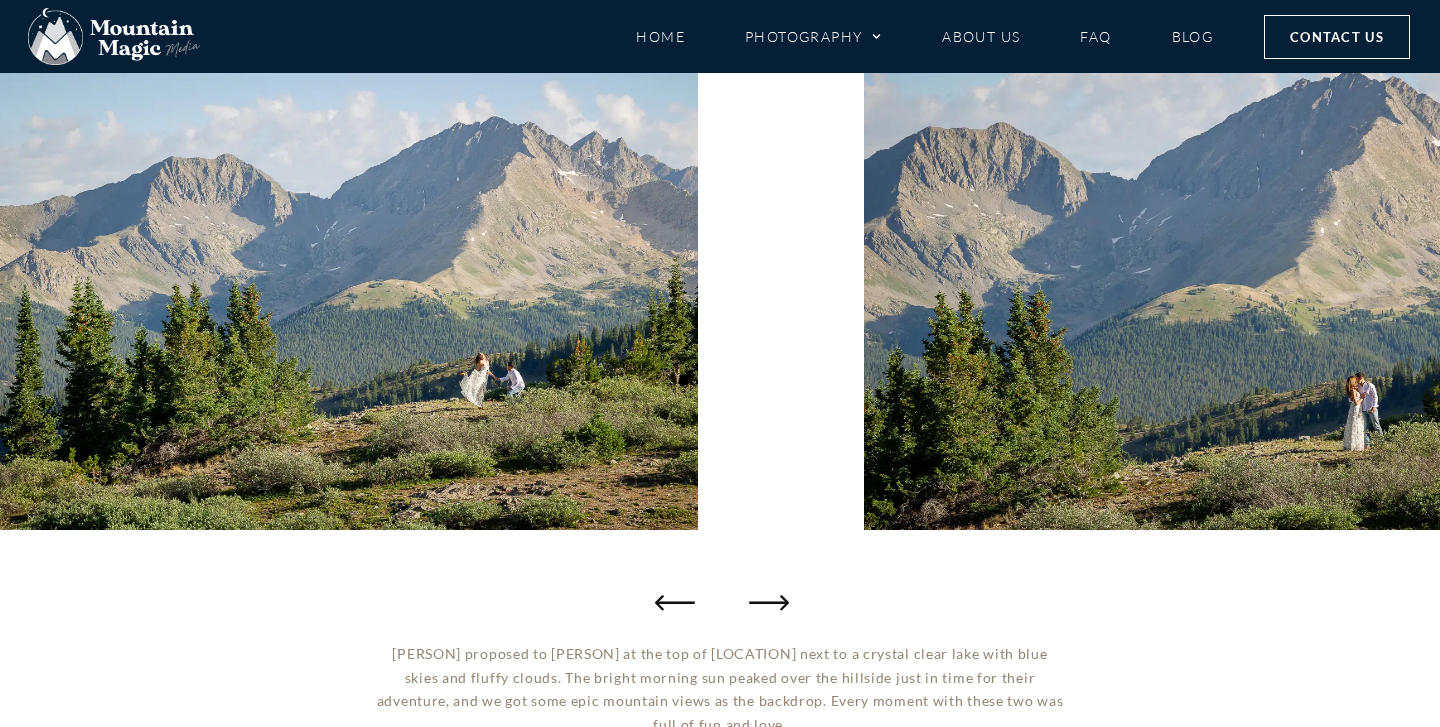 click 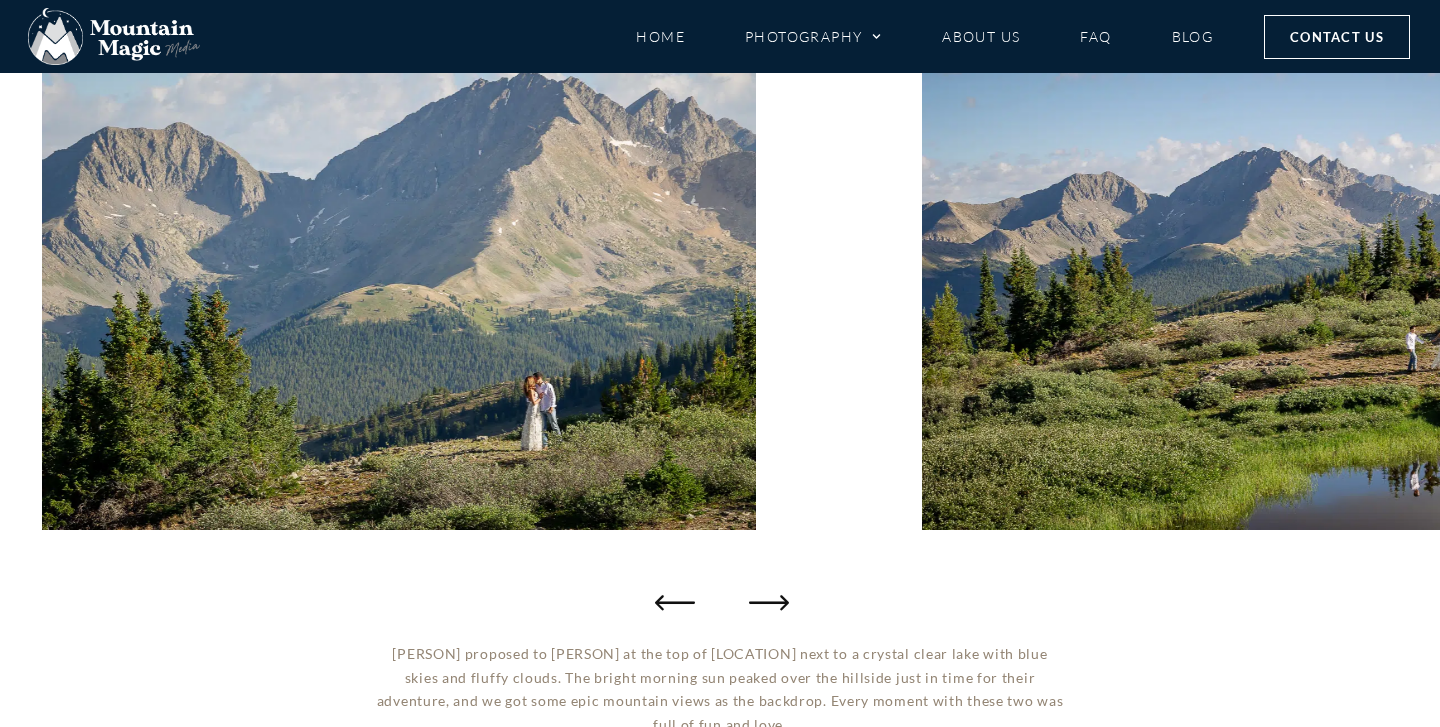 click 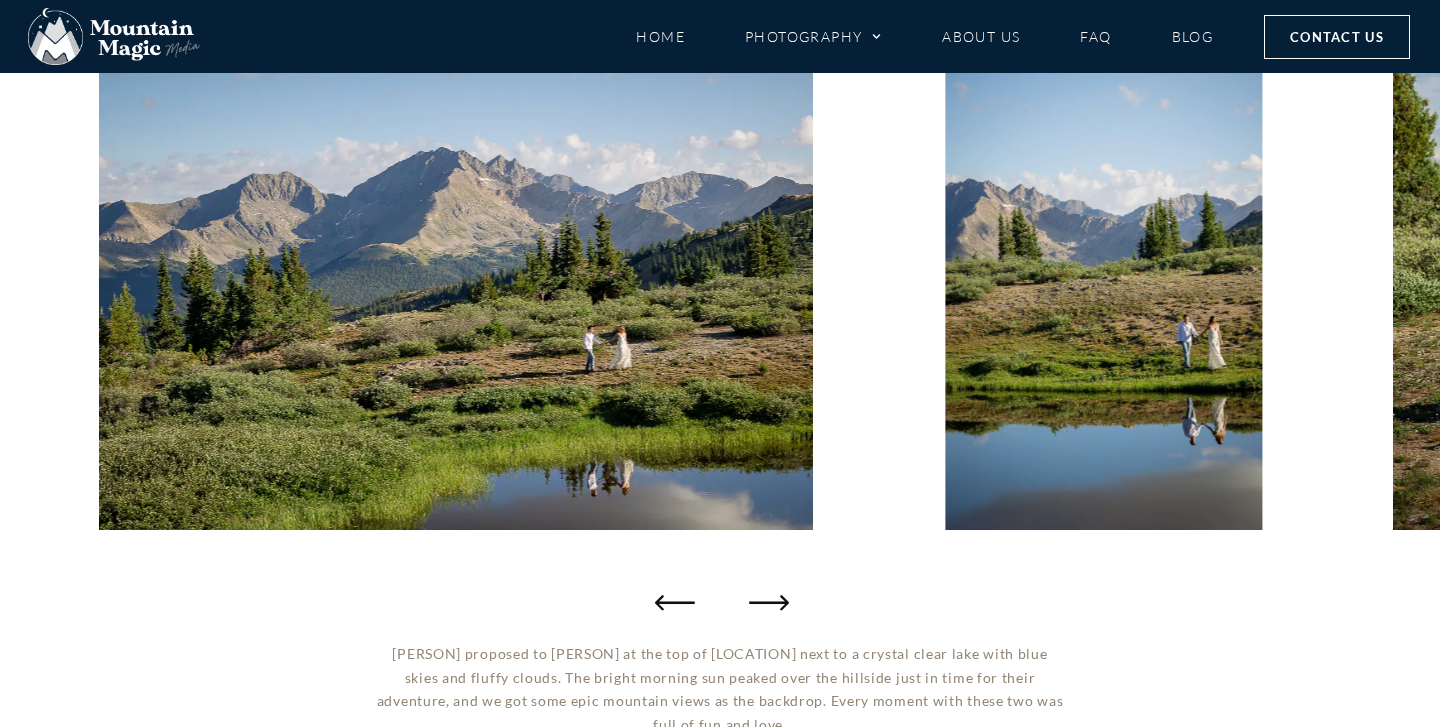 click 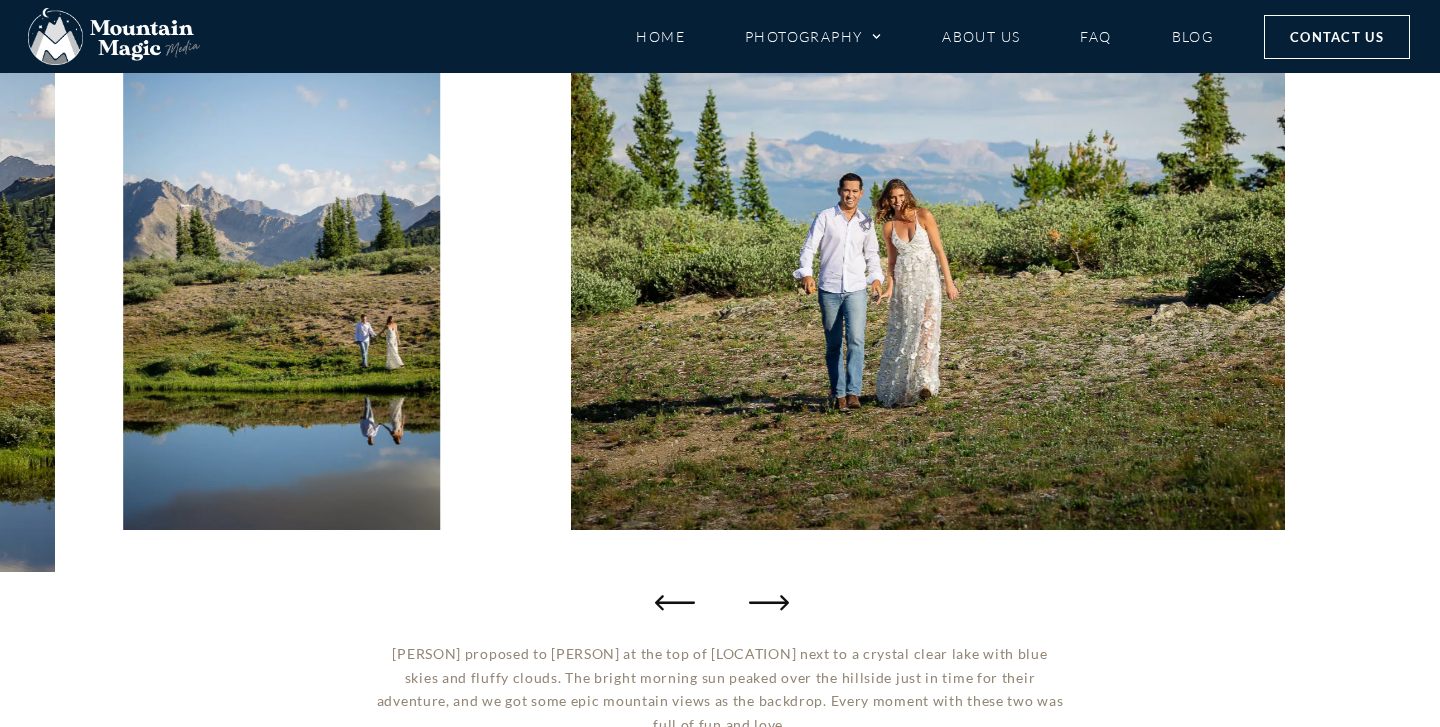click 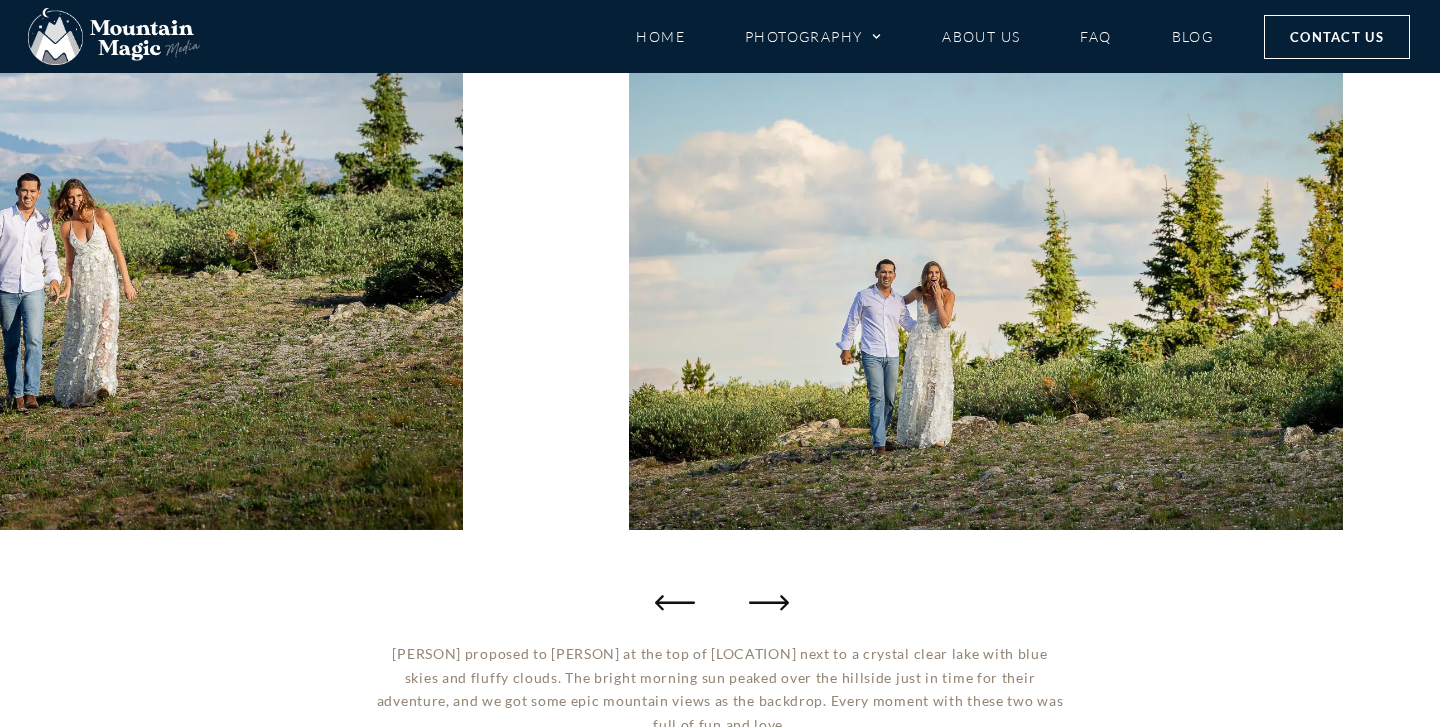 click 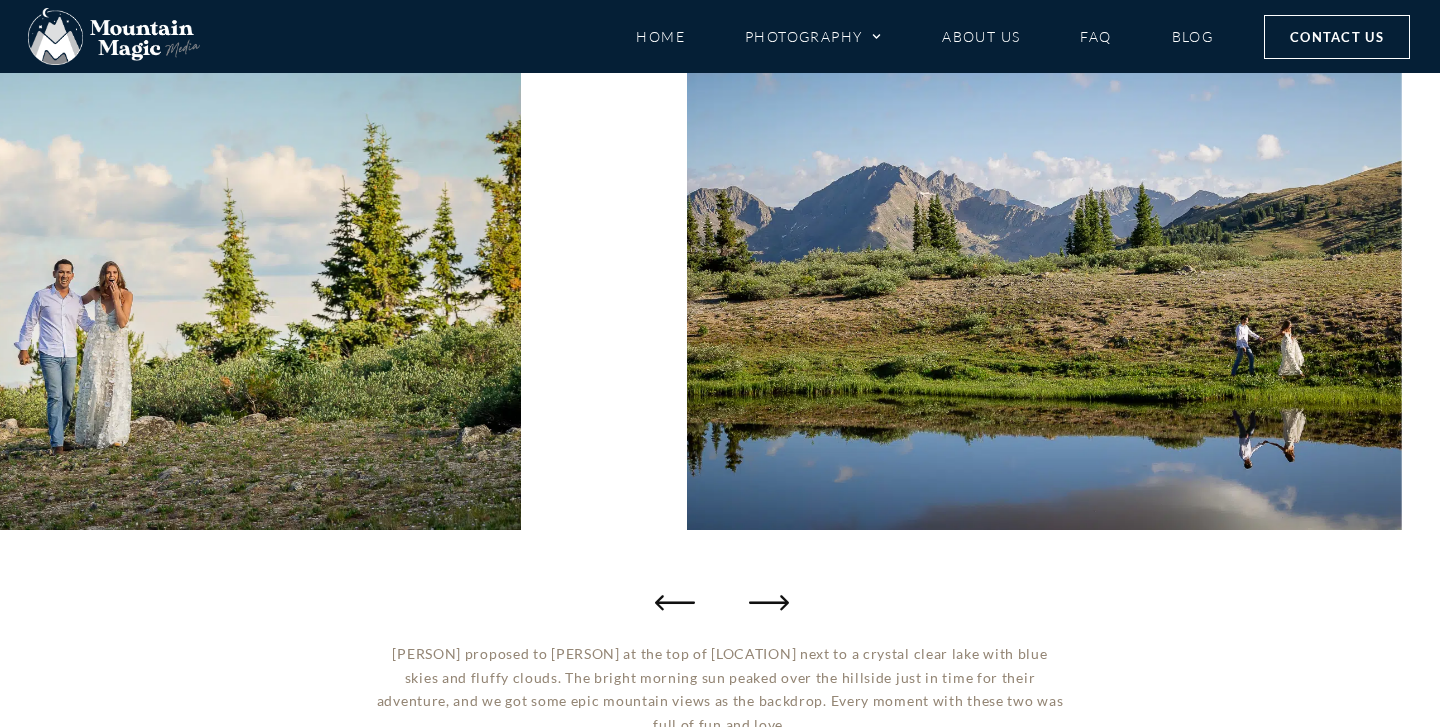 click 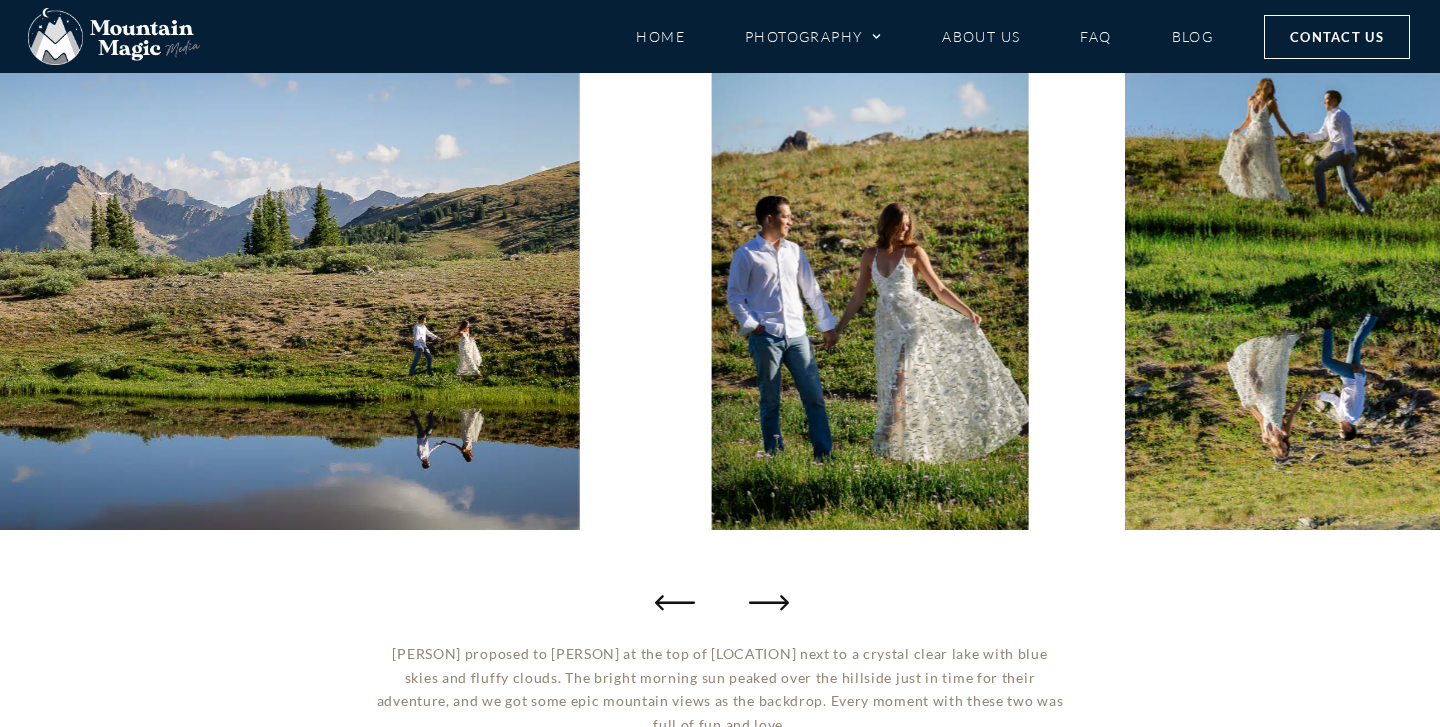 click 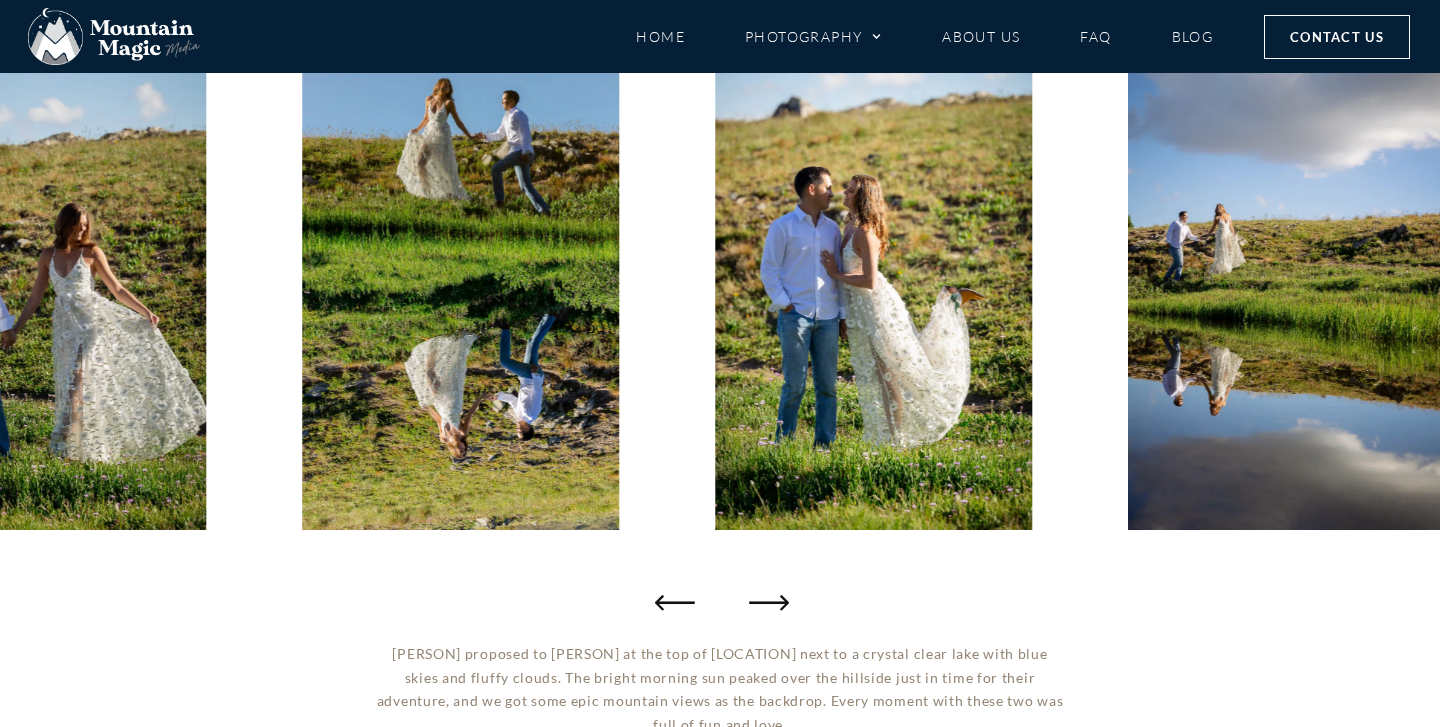 click 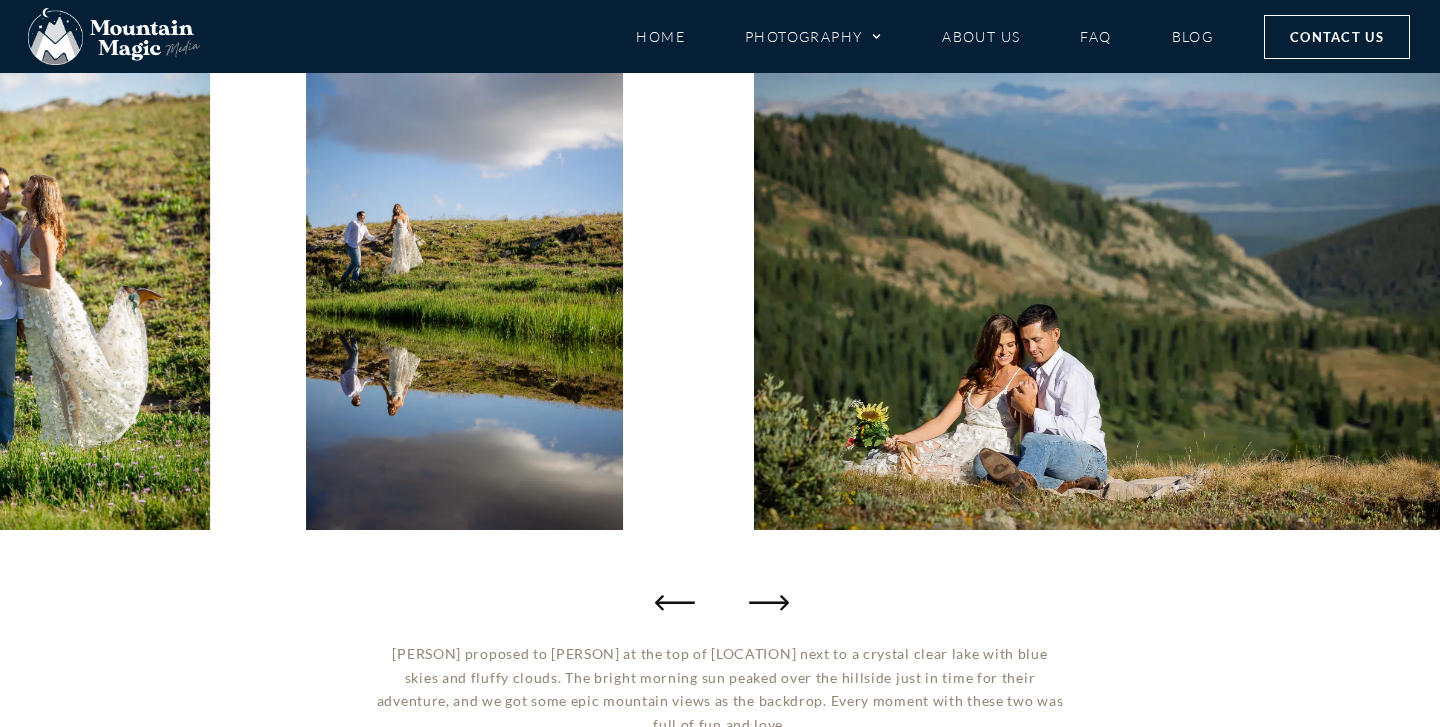 click 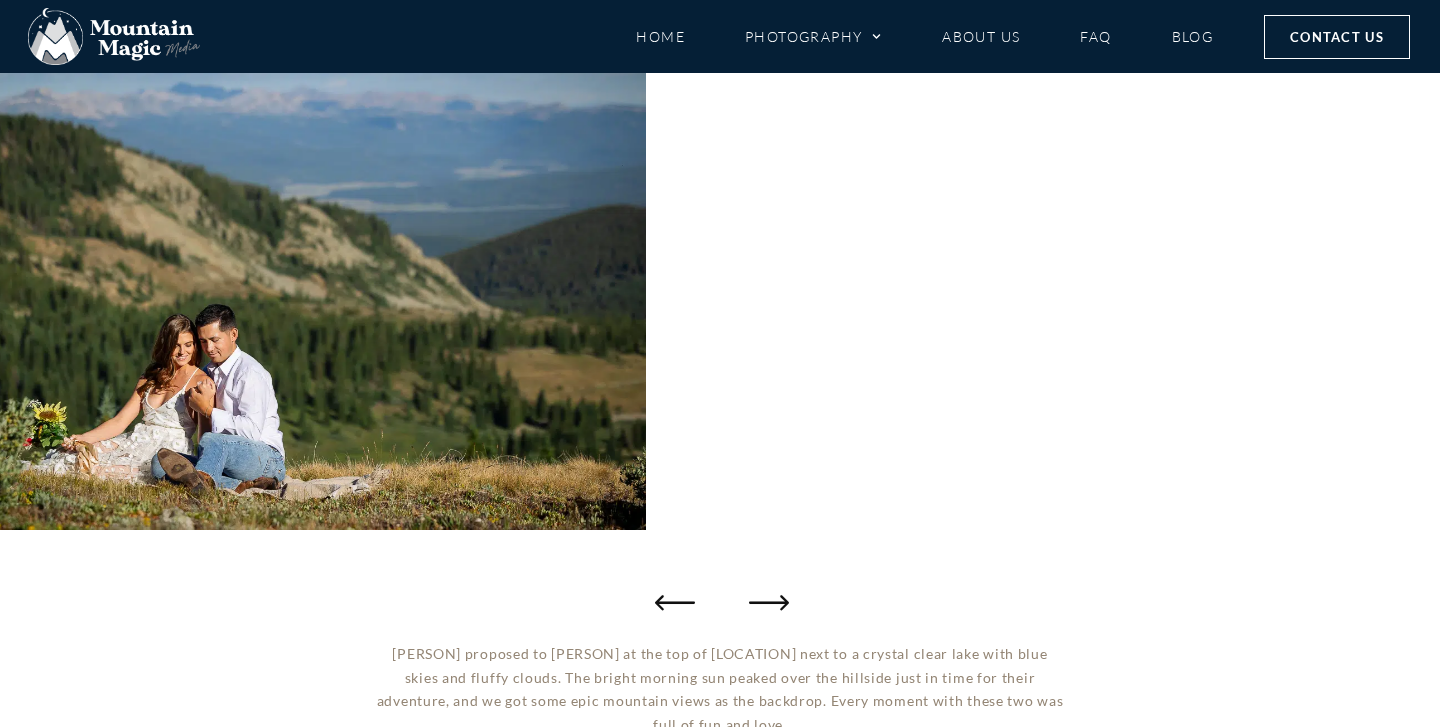click 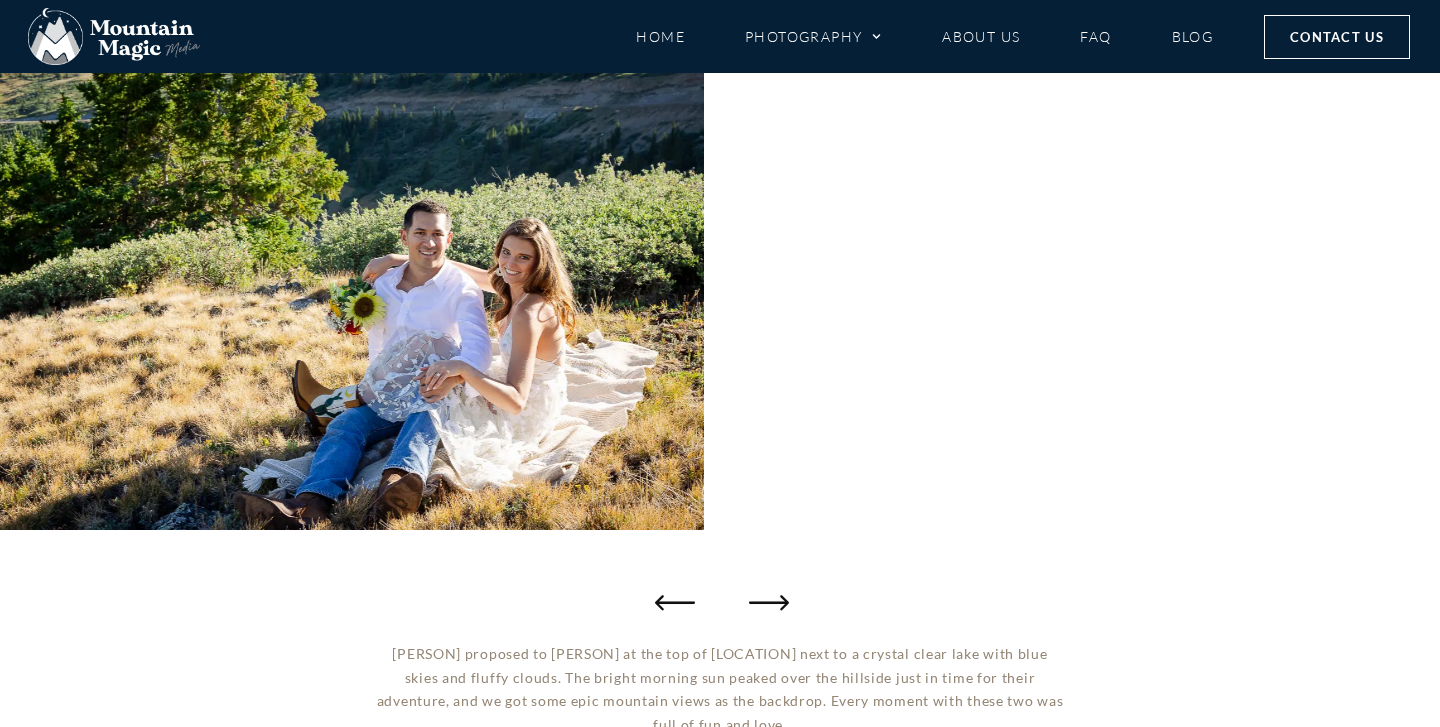 click 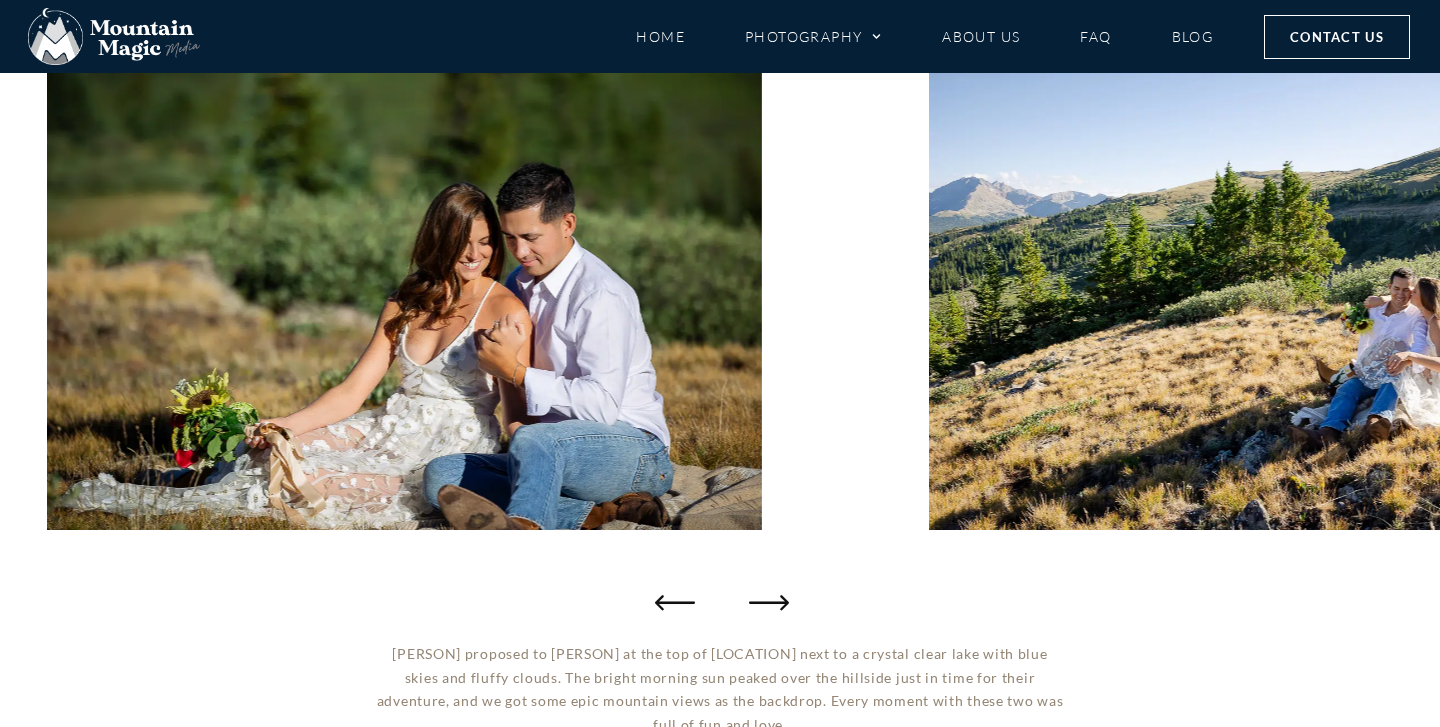 click 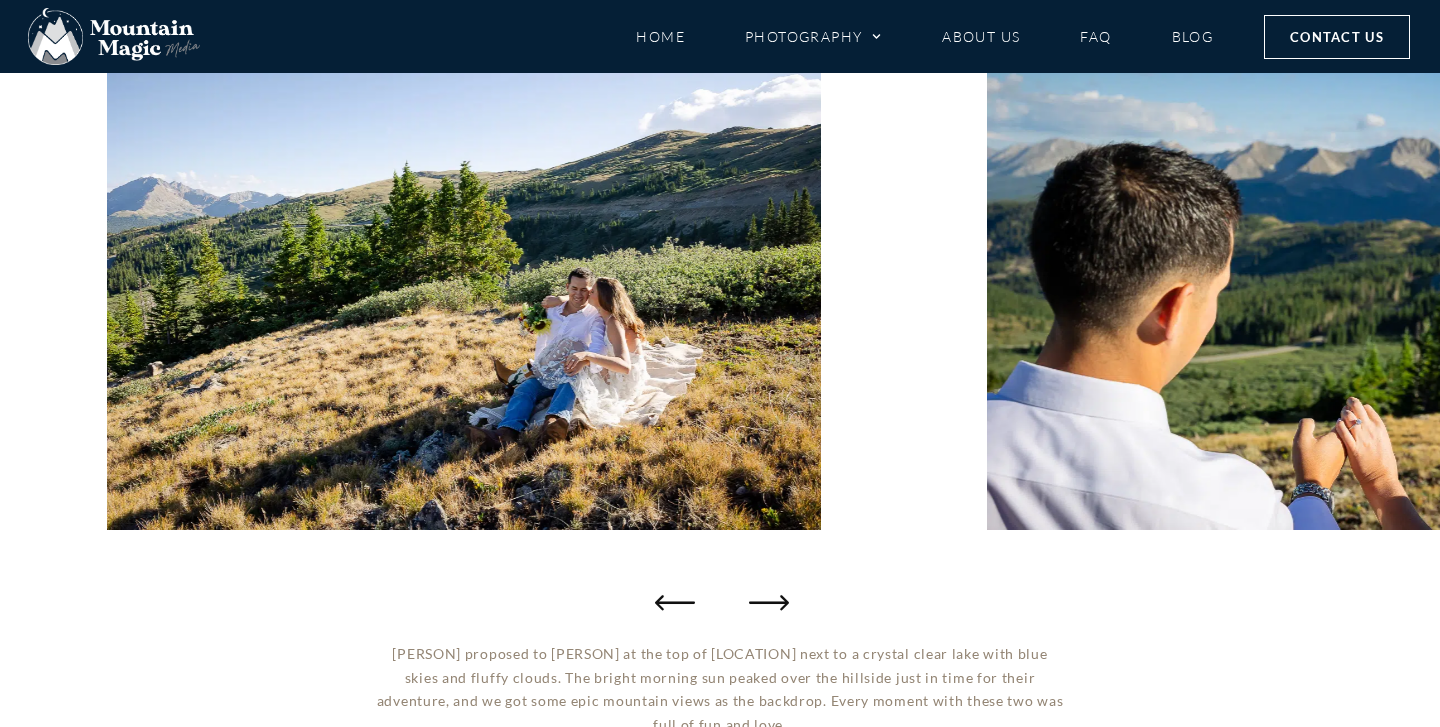 click 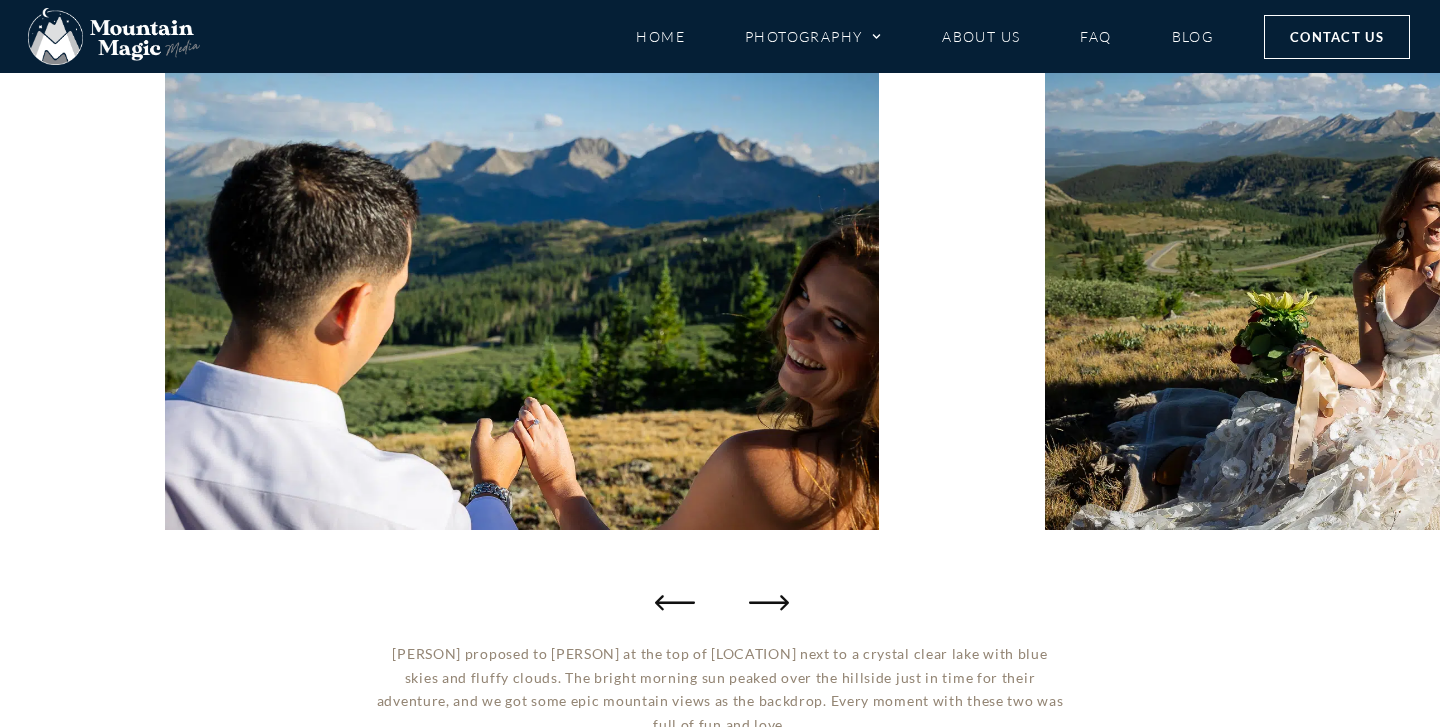 click 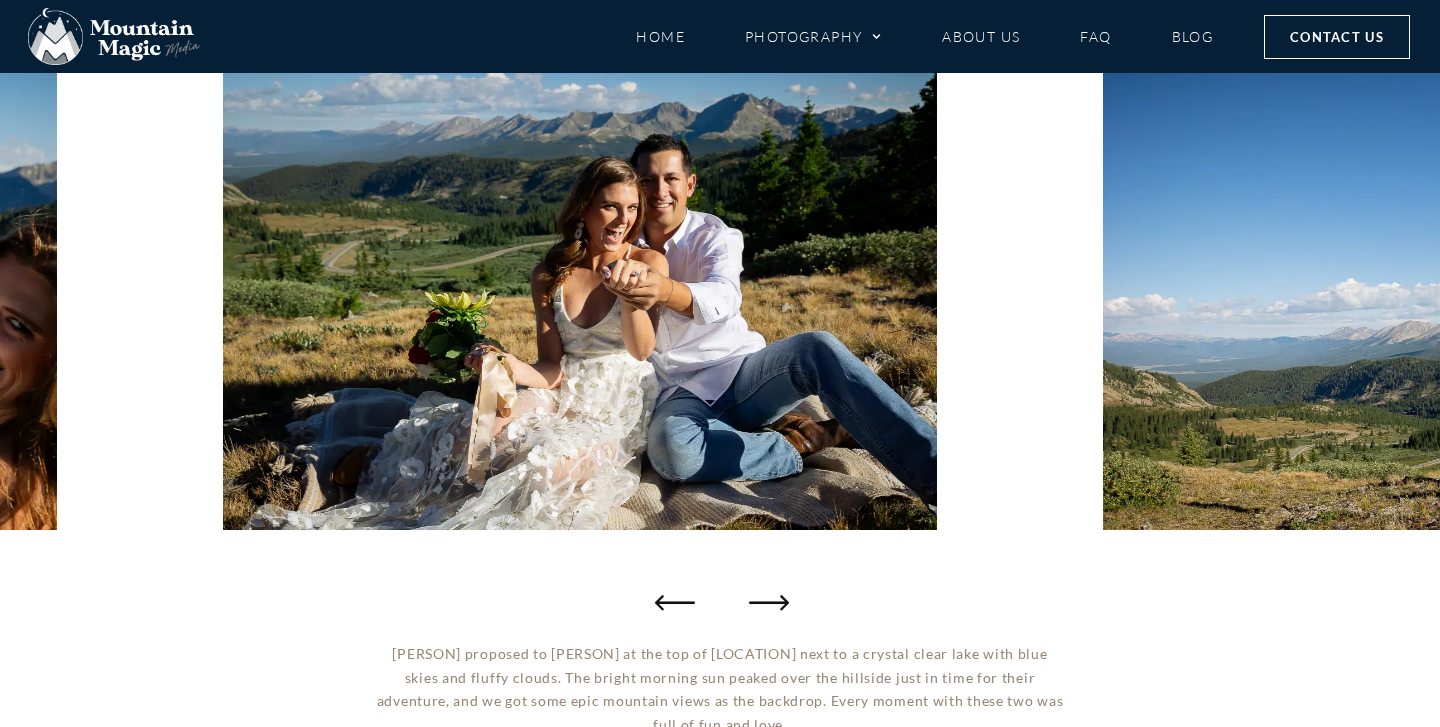 click 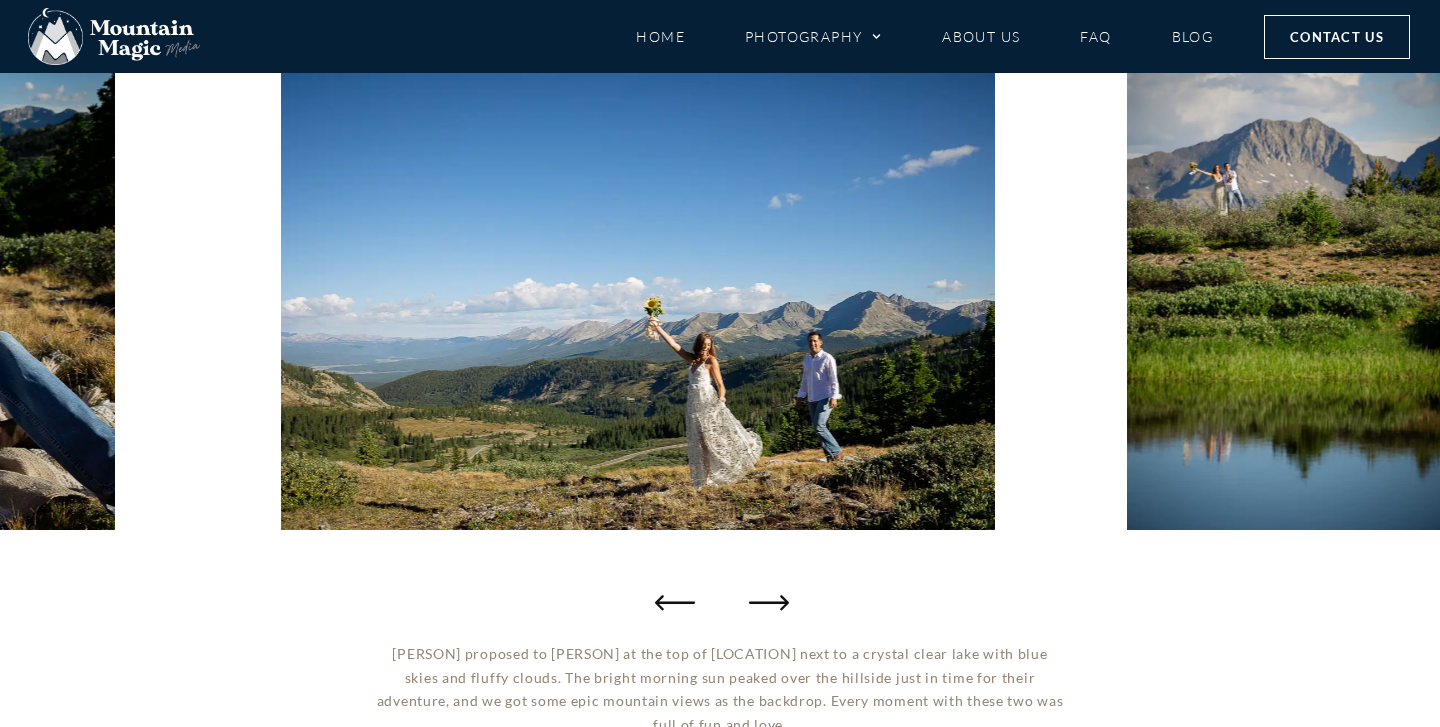 click 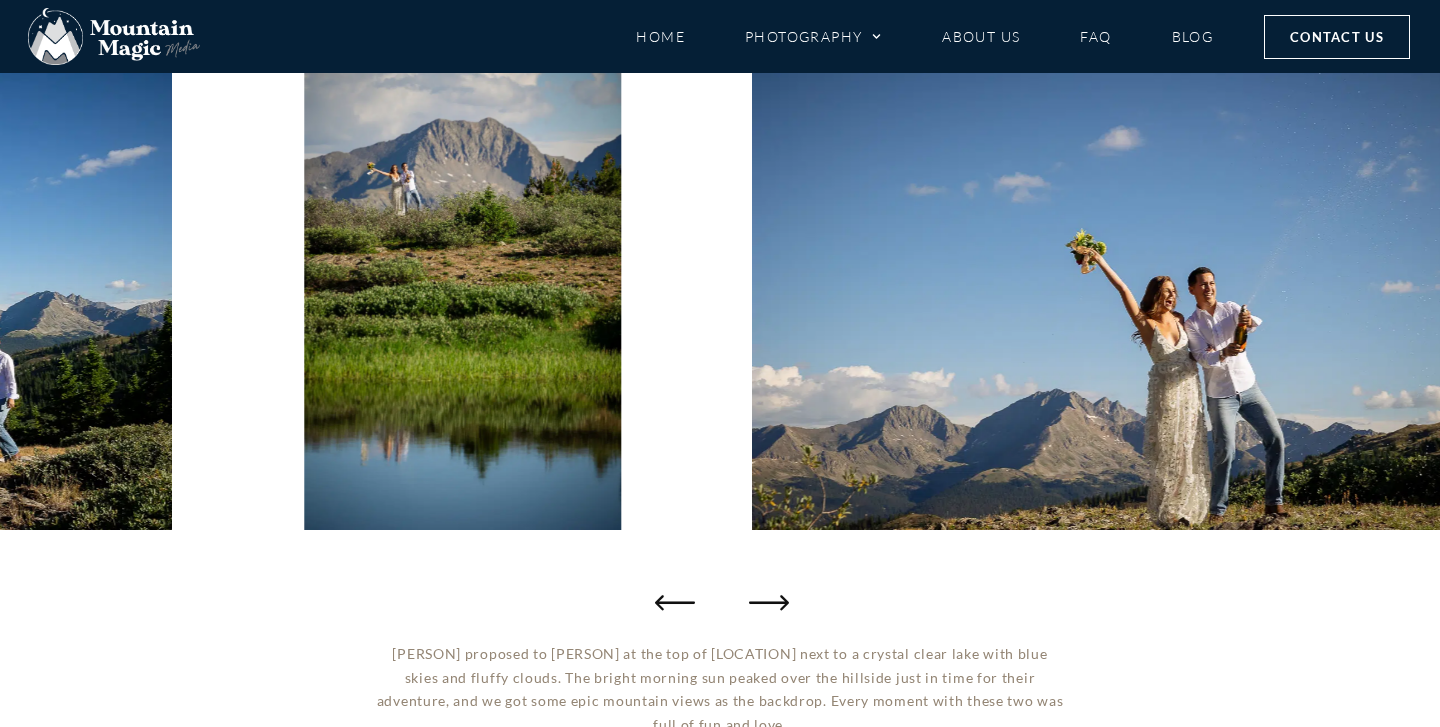 click 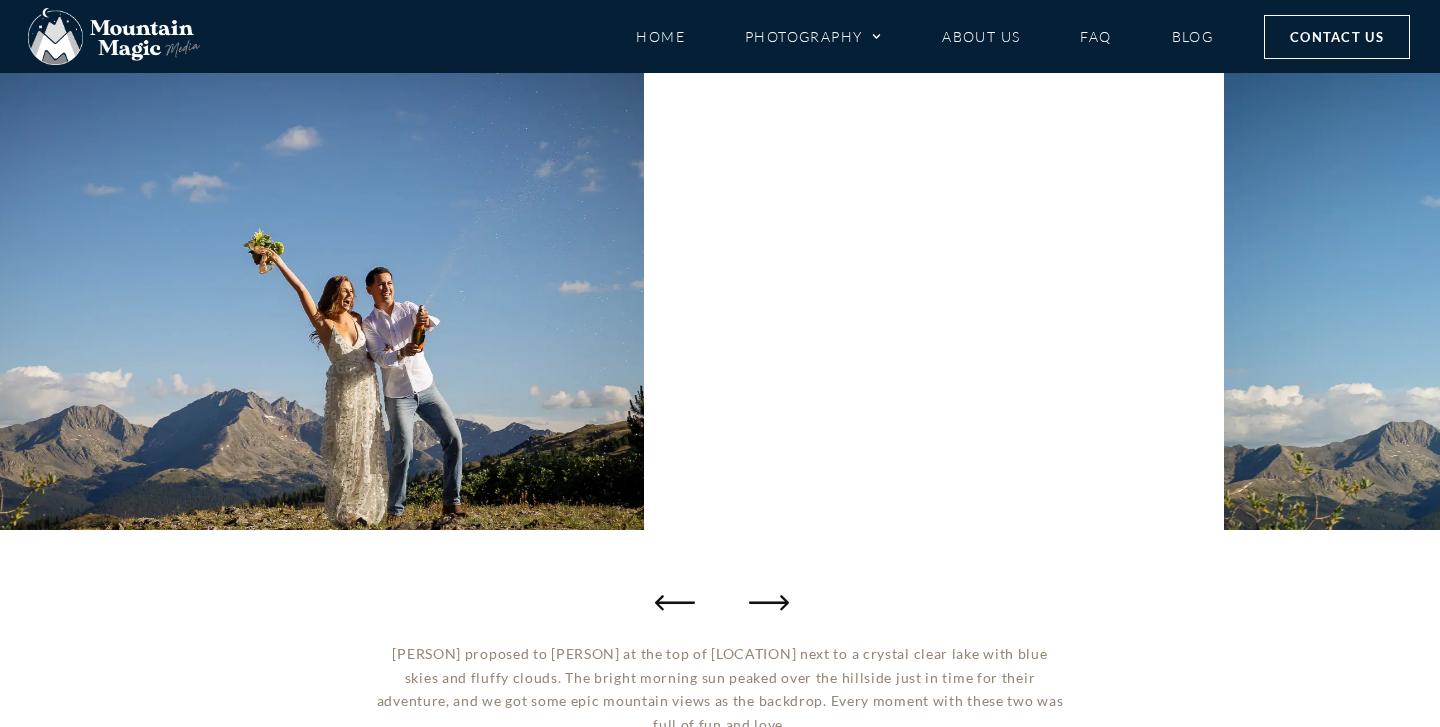 click 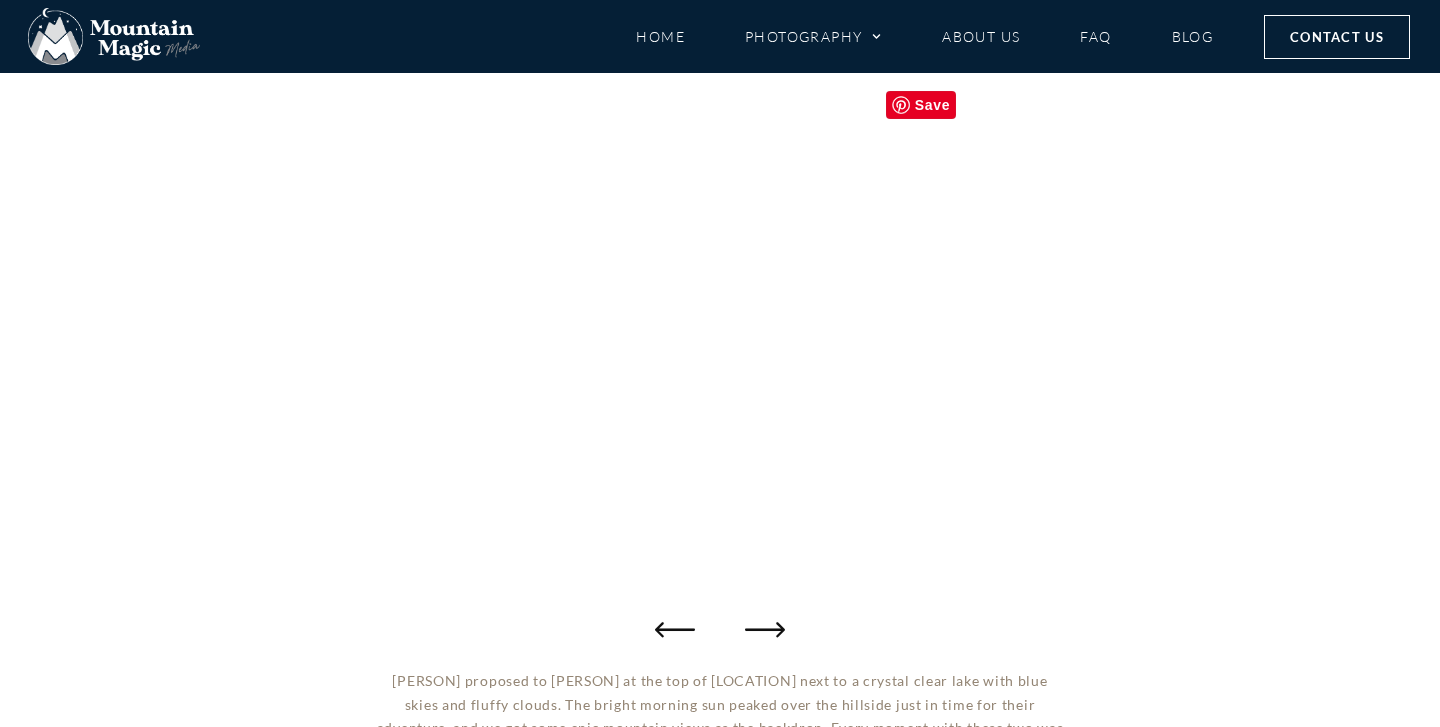 scroll, scrollTop: 282, scrollLeft: 0, axis: vertical 